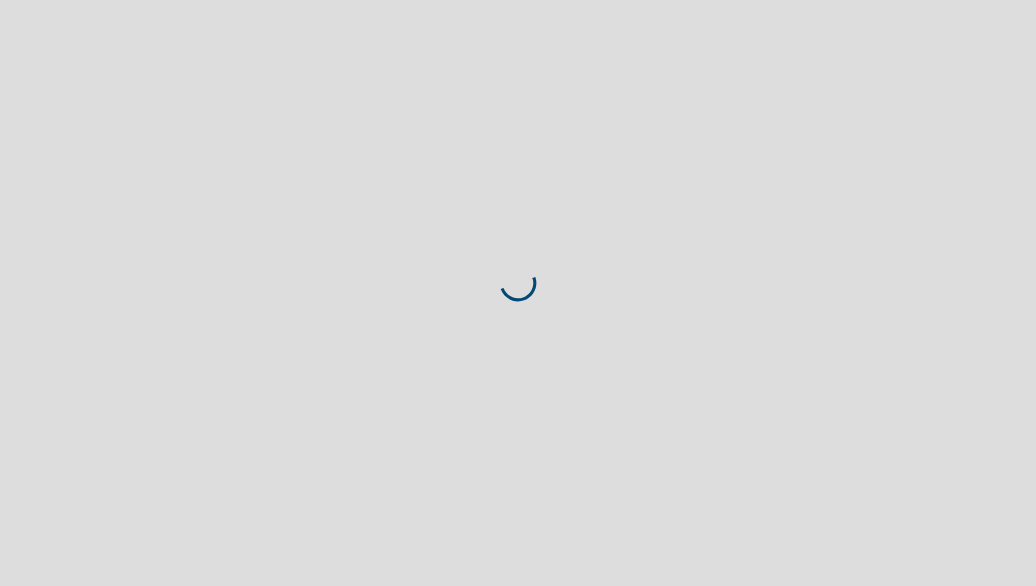 scroll, scrollTop: 0, scrollLeft: 0, axis: both 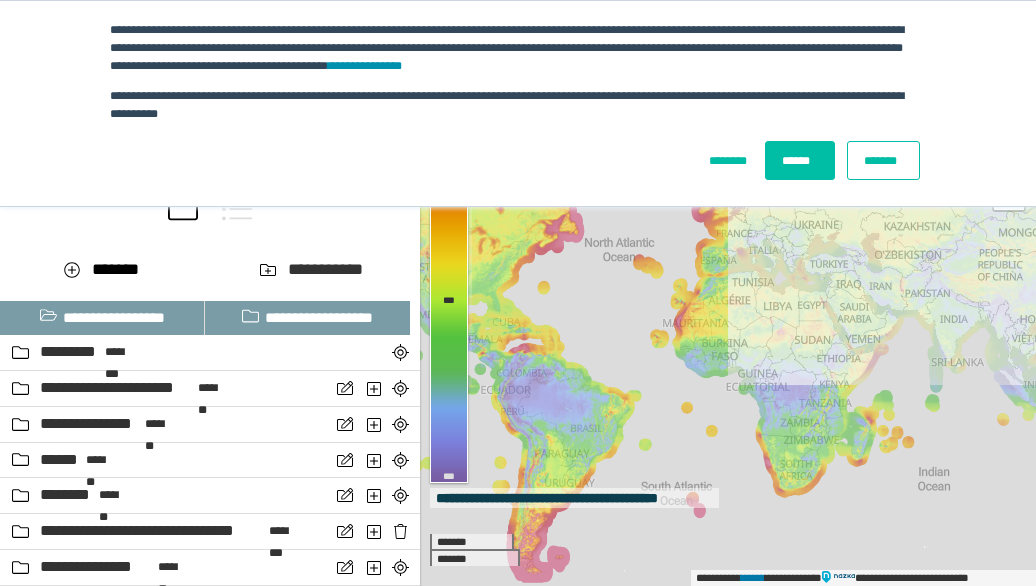 click on "*******" at bounding box center [883, 160] 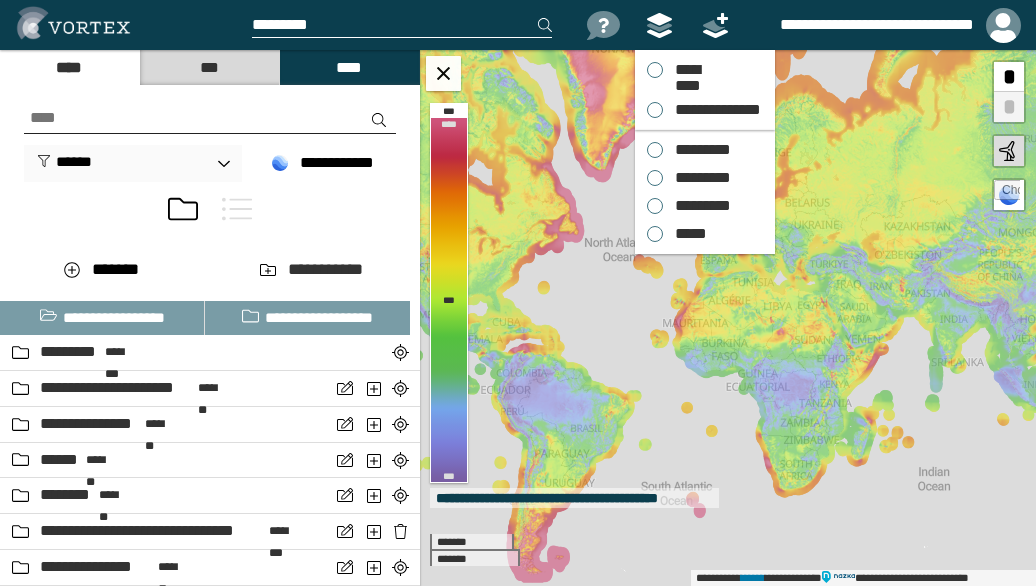 click on "*********" at bounding box center [698, 150] 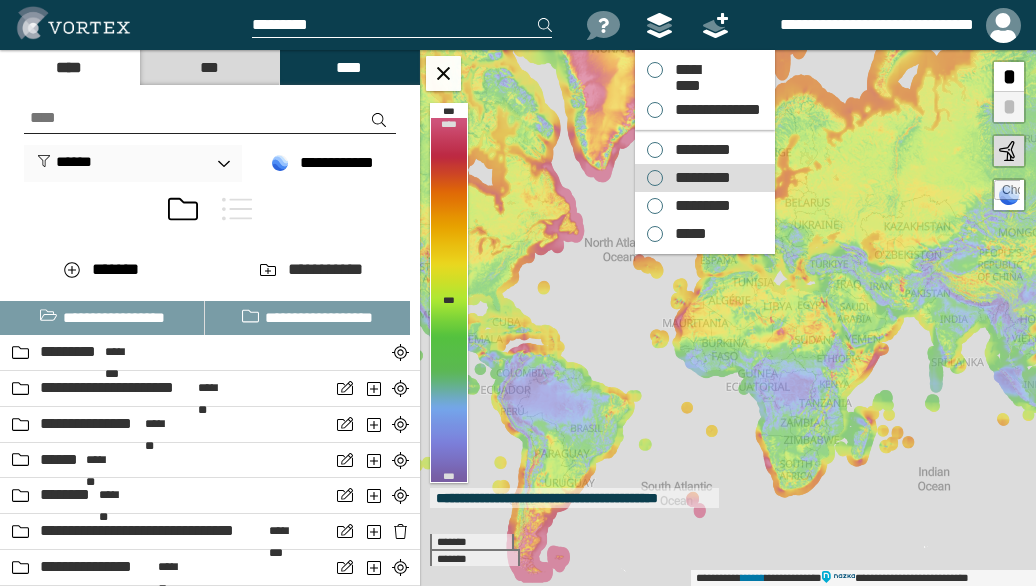 click on "*********" at bounding box center (698, 178) 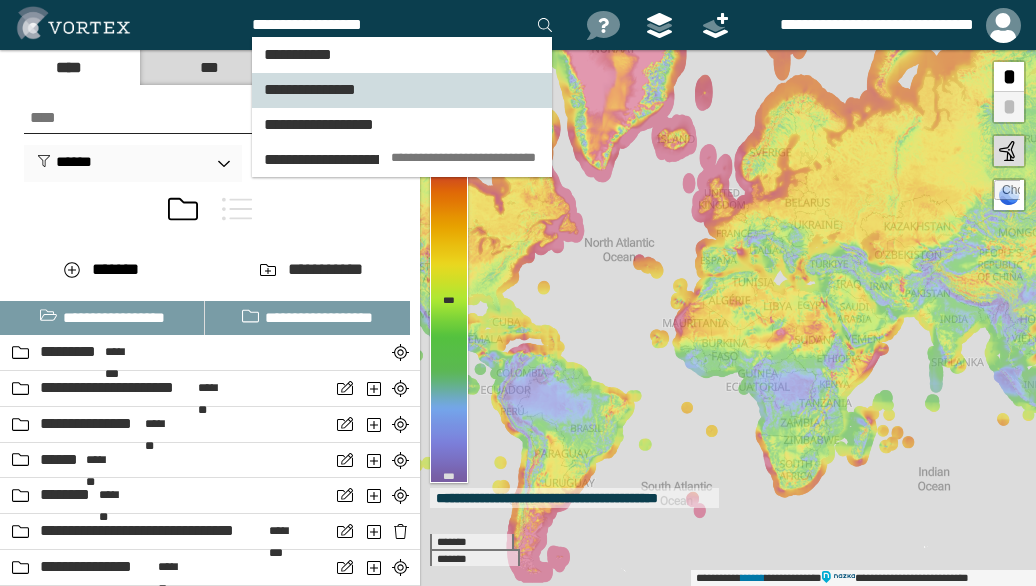 type on "**********" 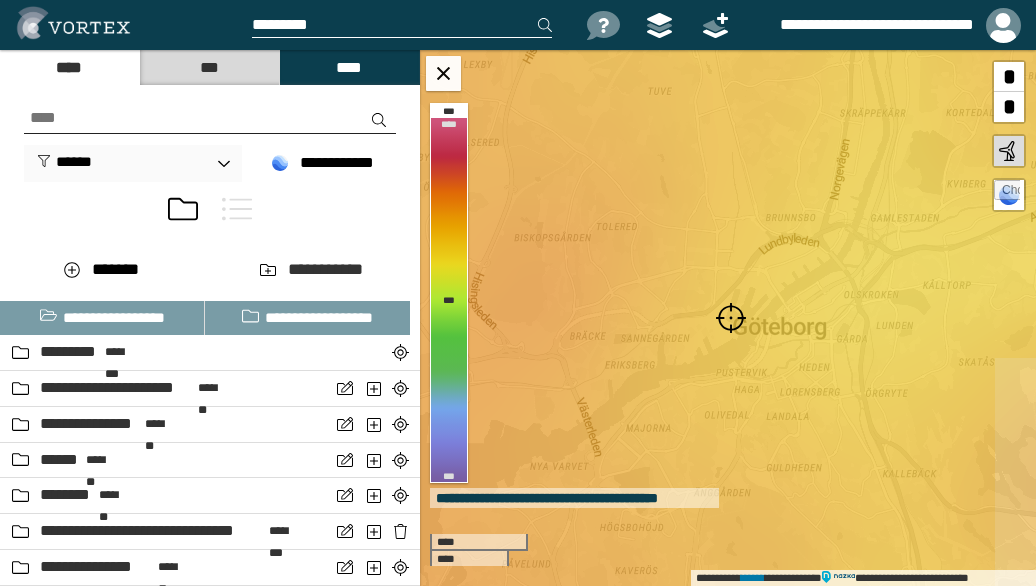 click at bounding box center [731, 318] 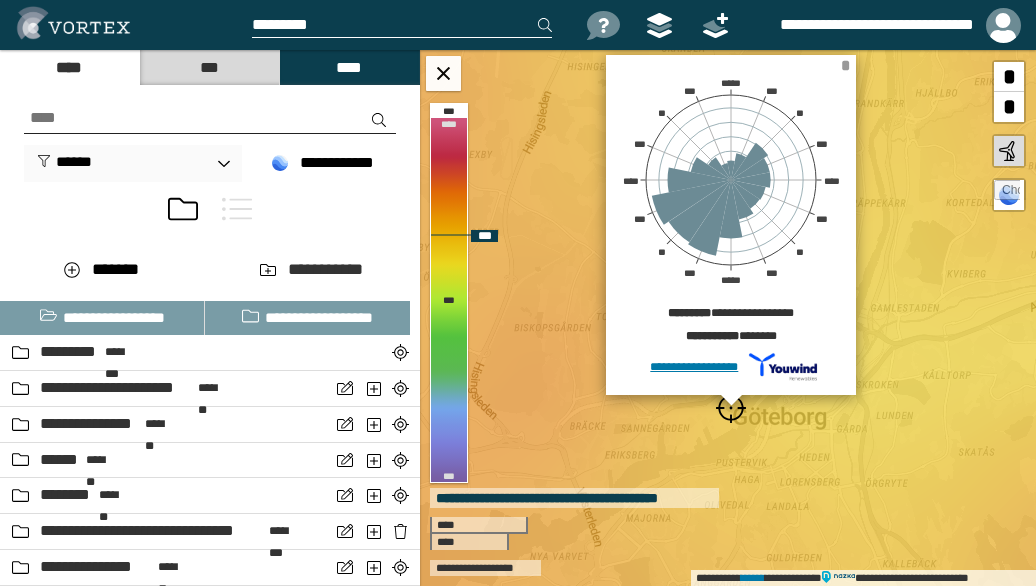 click on "*" at bounding box center (845, 65) 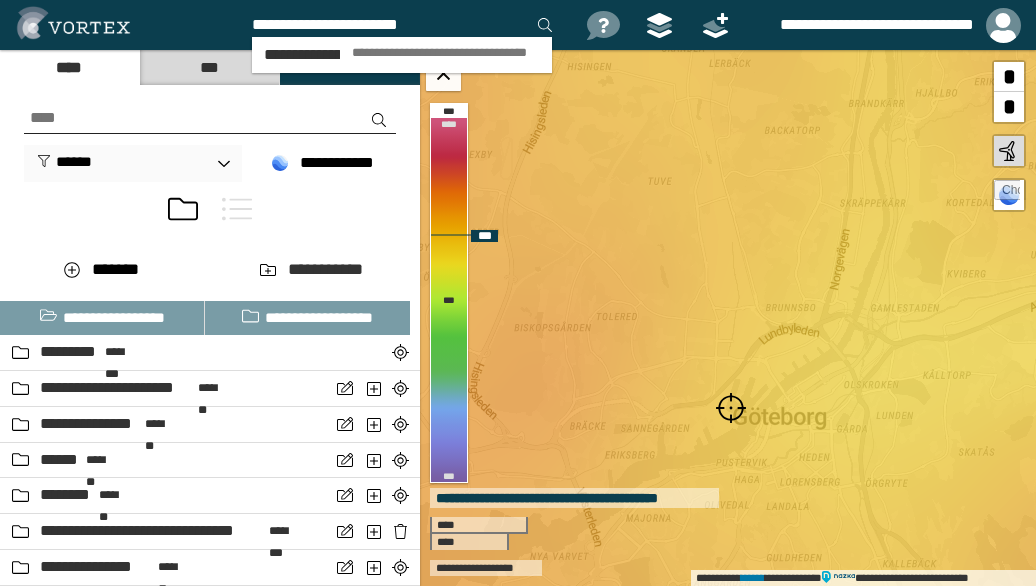 type on "**********" 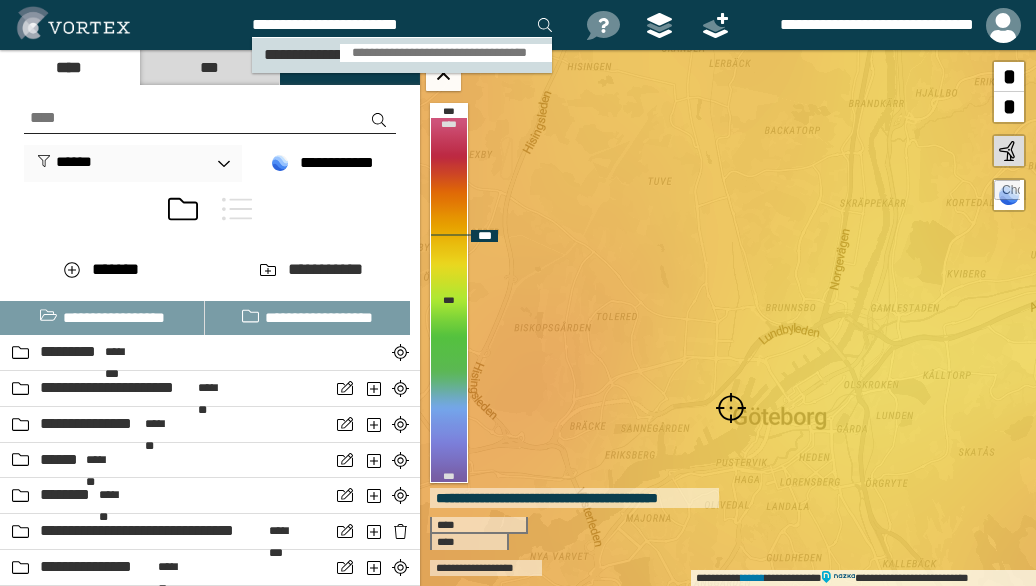 click on "**********" at bounding box center [446, 53] 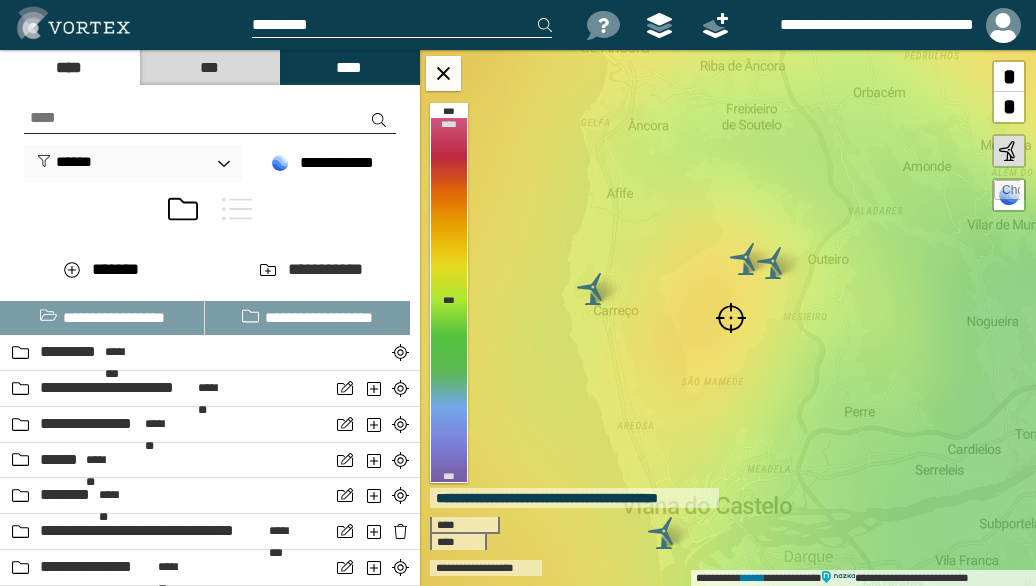 click at bounding box center (731, 318) 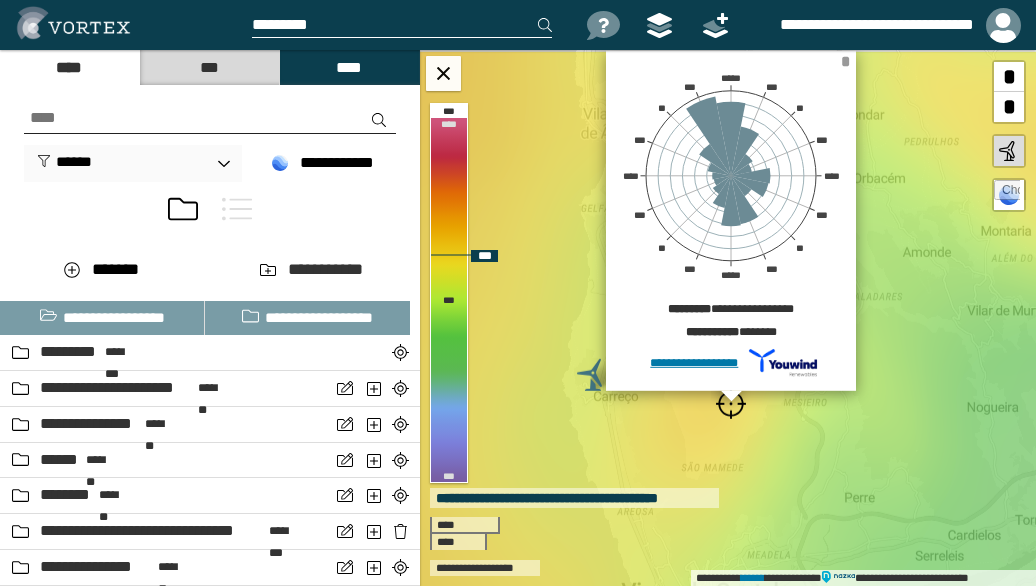 click on "*" at bounding box center (845, 61) 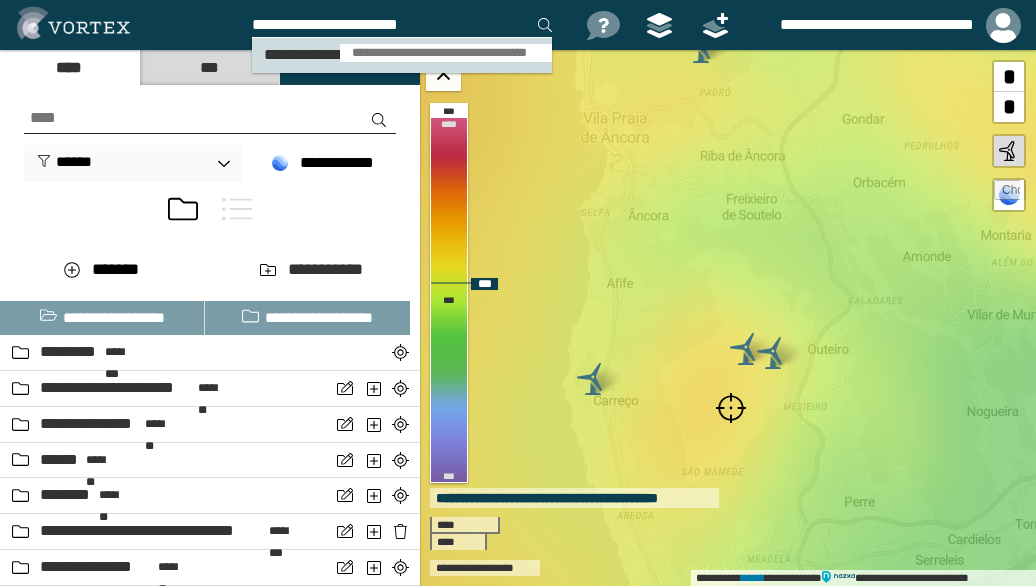 type on "**********" 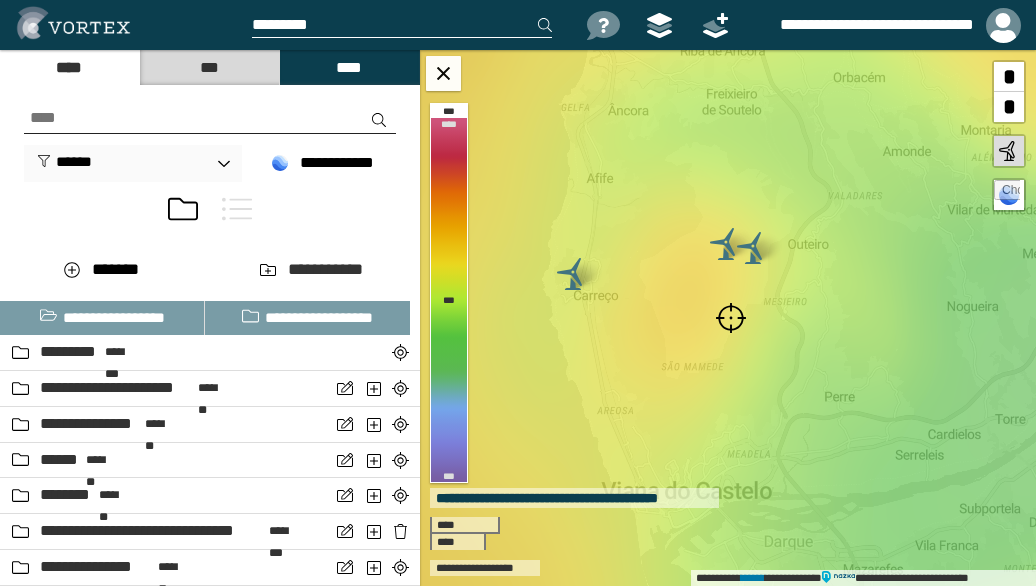 click at bounding box center (731, 318) 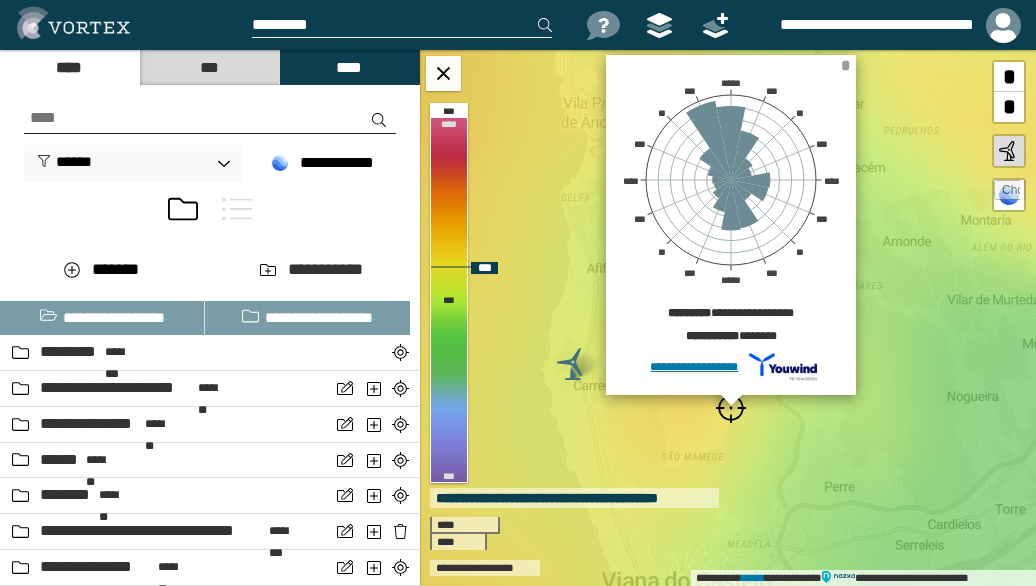 click on "*" at bounding box center (845, 65) 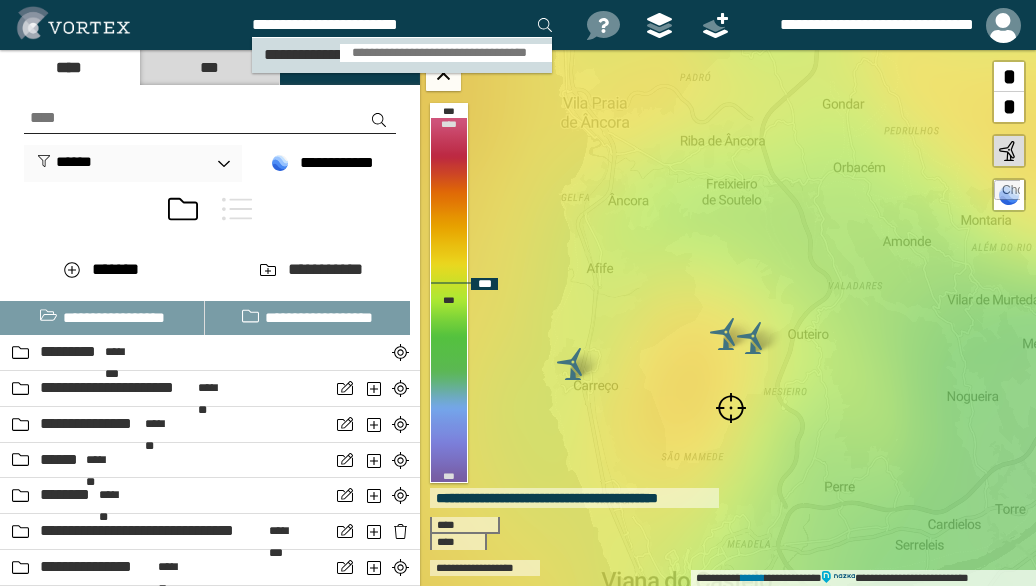 type on "**********" 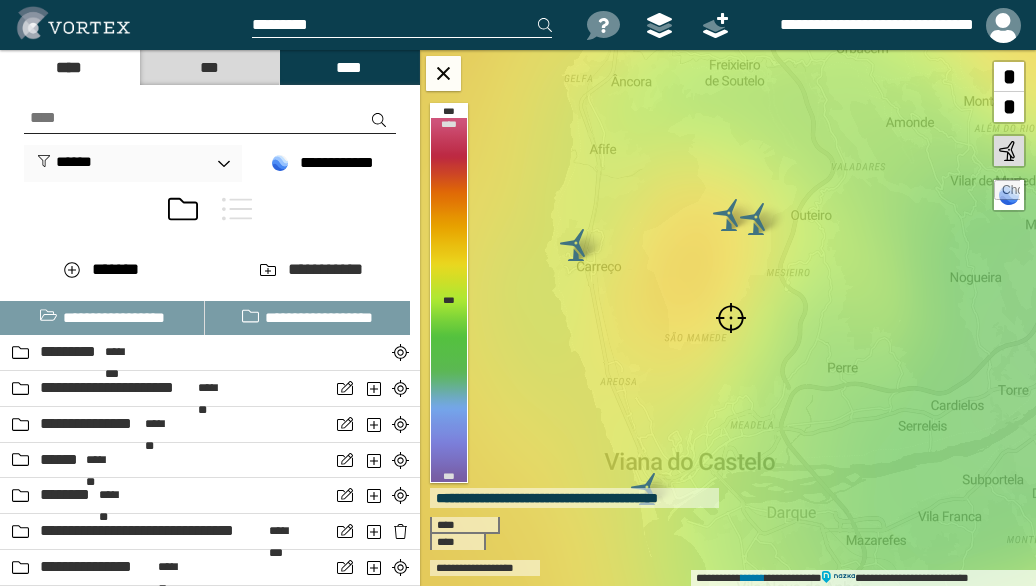 click at bounding box center [731, 318] 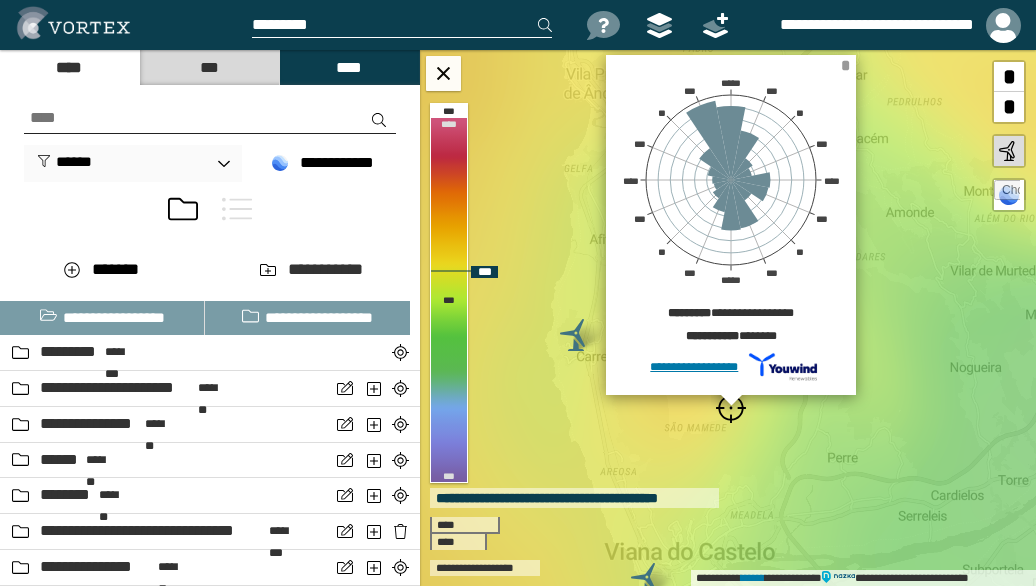 click on "*" at bounding box center [845, 65] 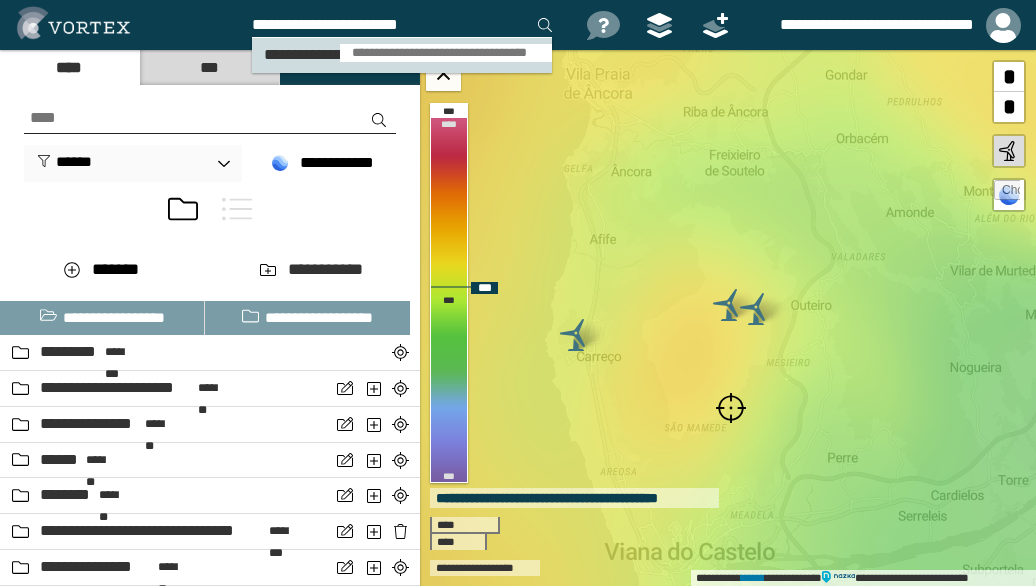 type on "**********" 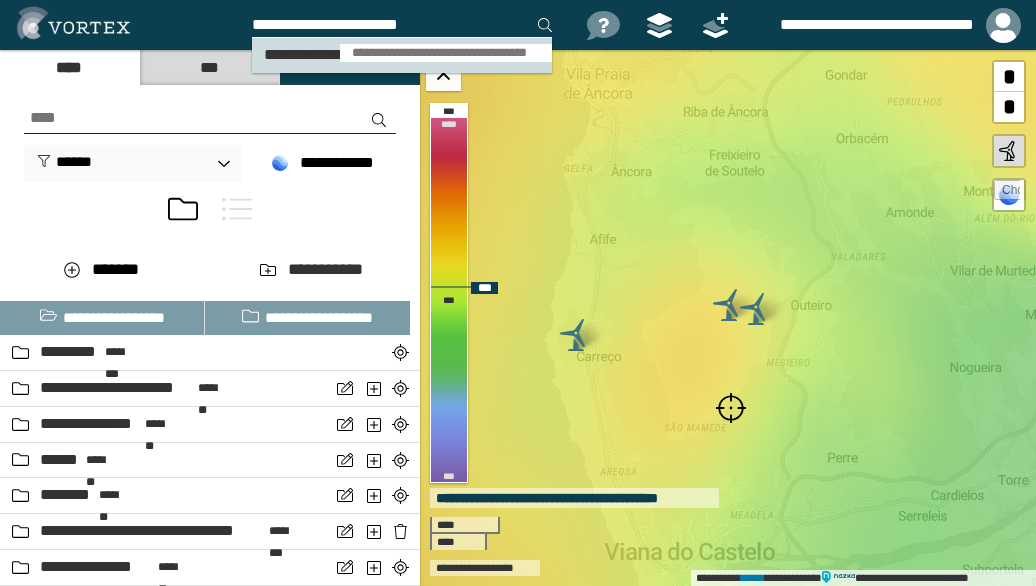 click on "**********" at bounding box center (446, 53) 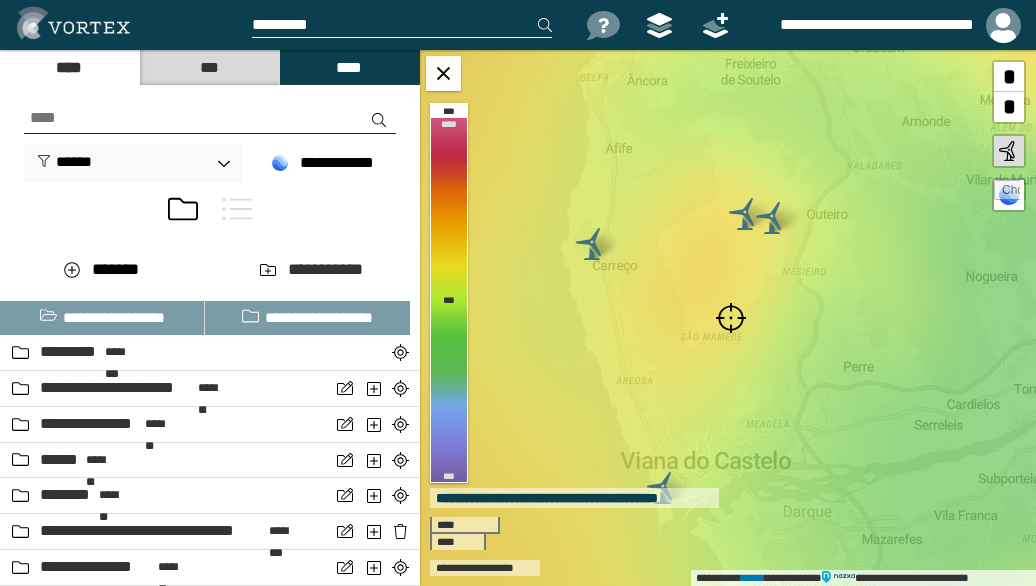 click at bounding box center (731, 318) 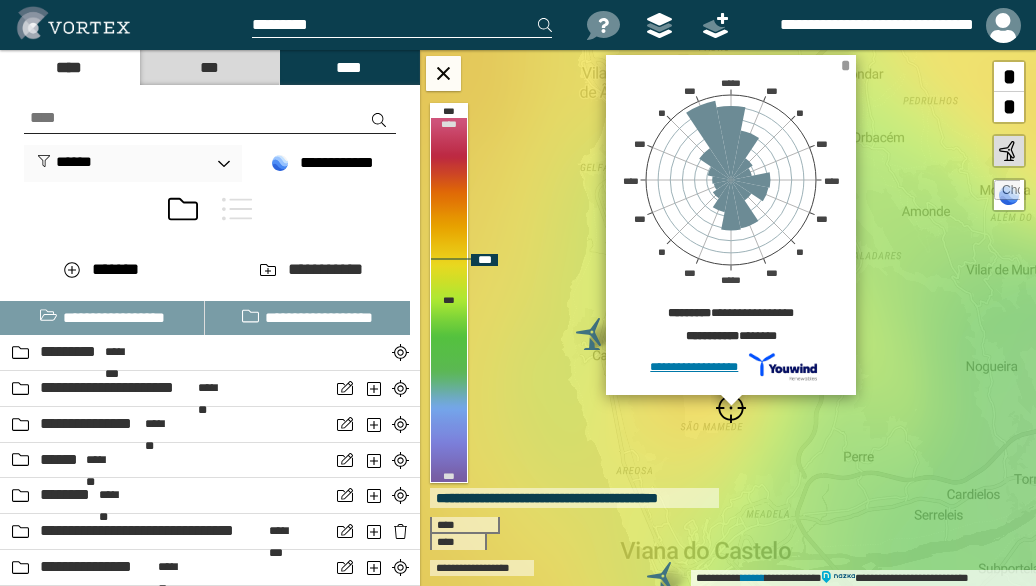 click on "*" at bounding box center (845, 65) 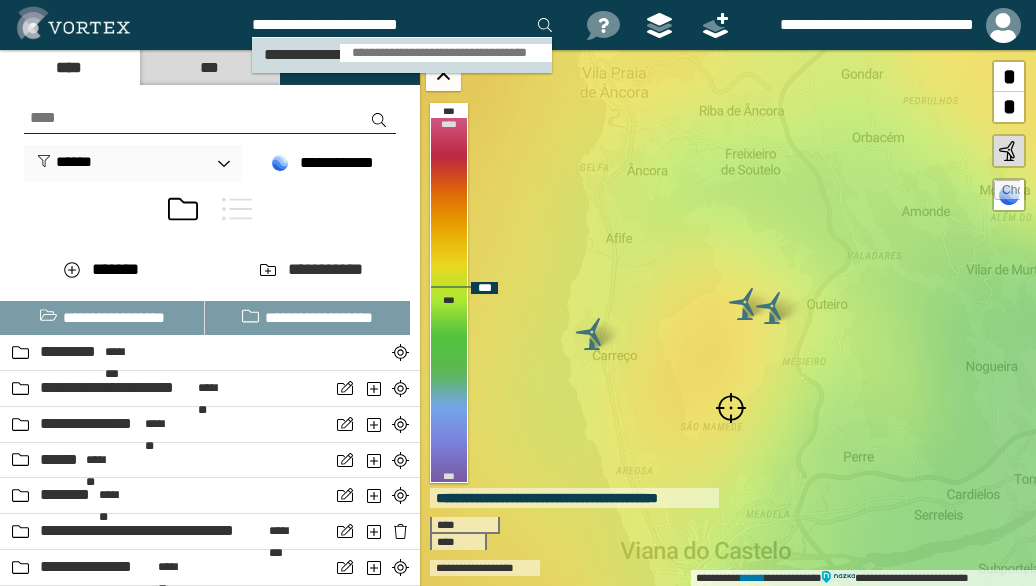 type on "**********" 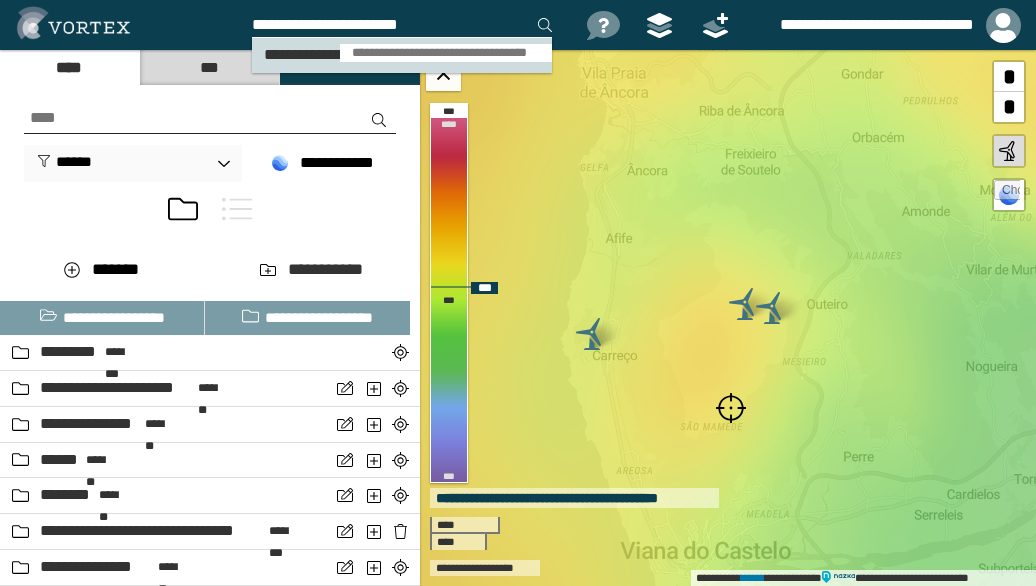 click on "**********" at bounding box center [446, 53] 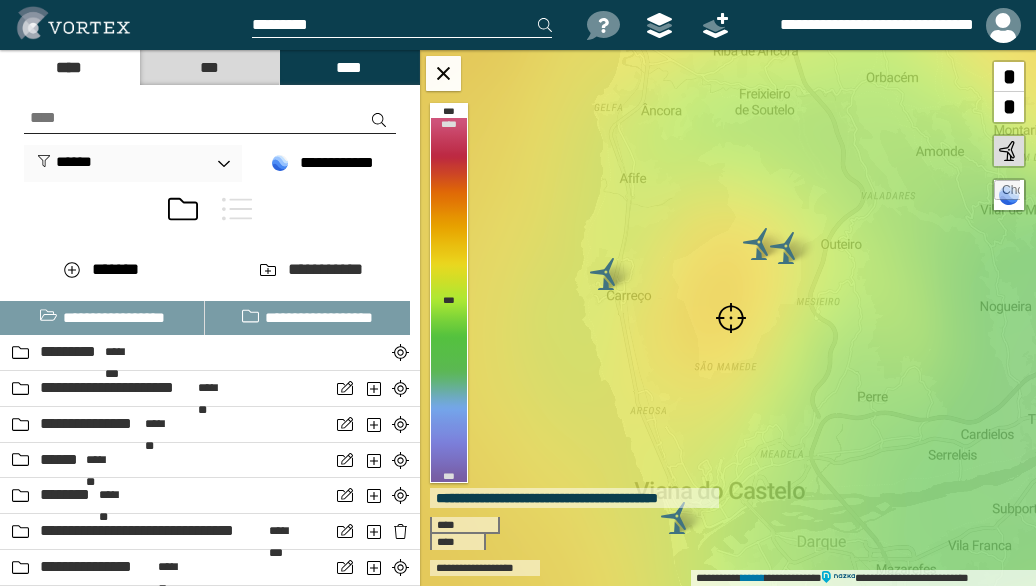 click at bounding box center [731, 318] 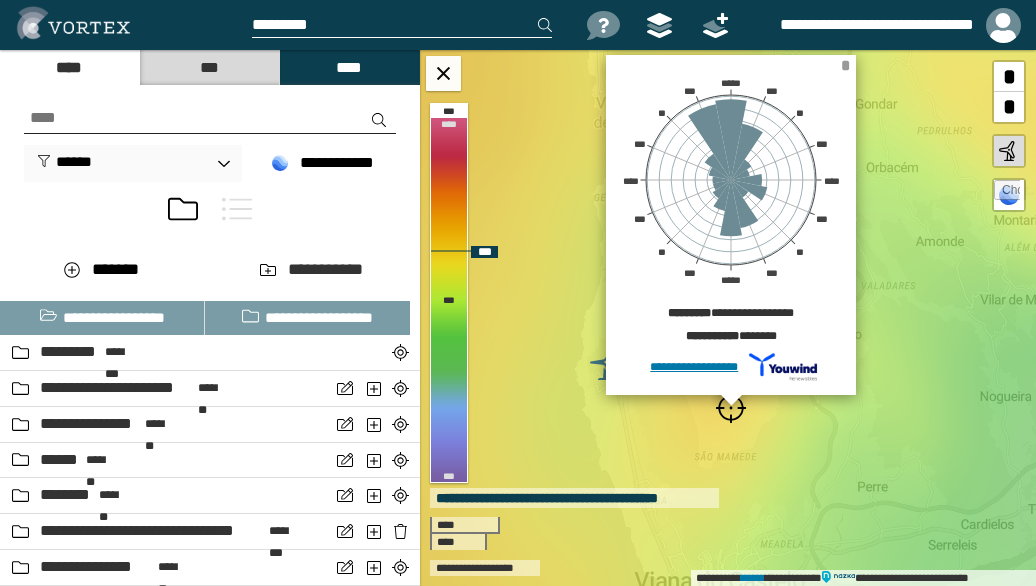 click on "*" at bounding box center [845, 65] 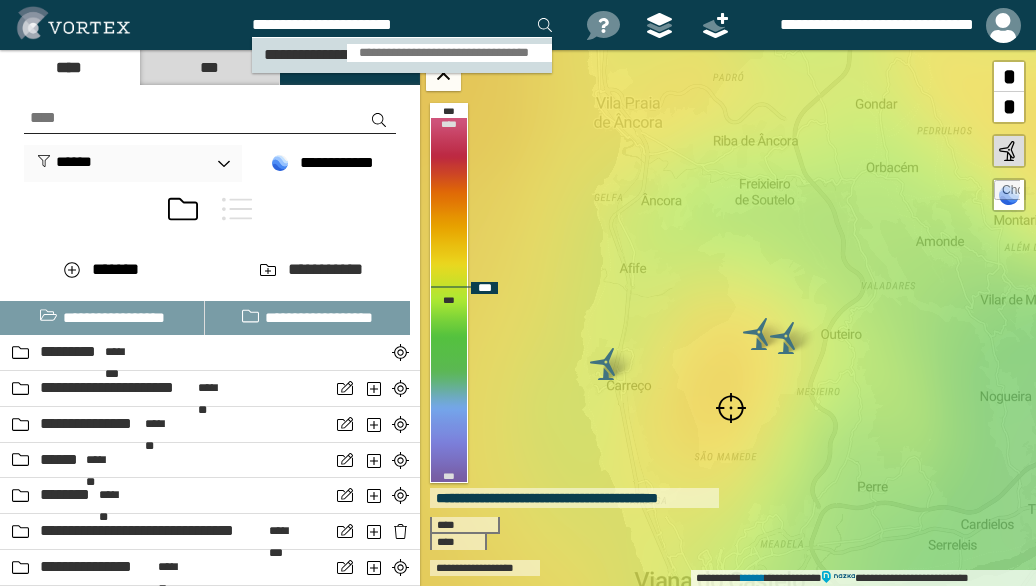 type on "**********" 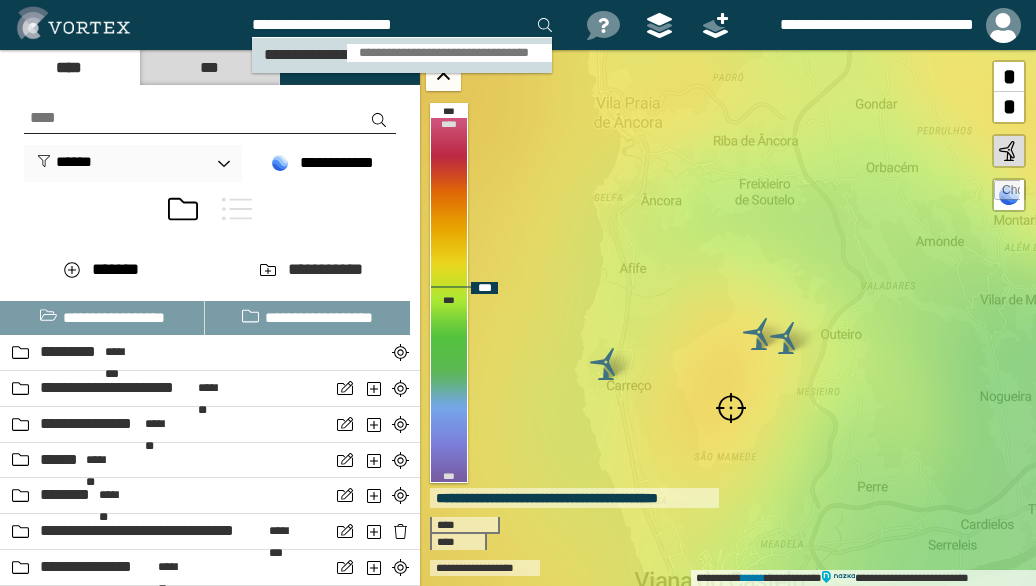 click on "**********" at bounding box center (449, 53) 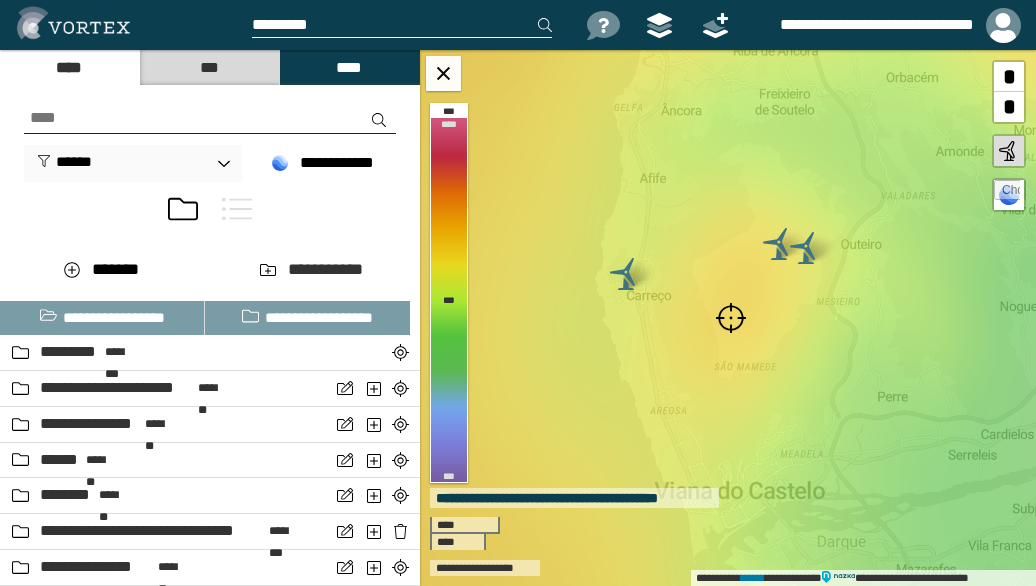 click at bounding box center [731, 318] 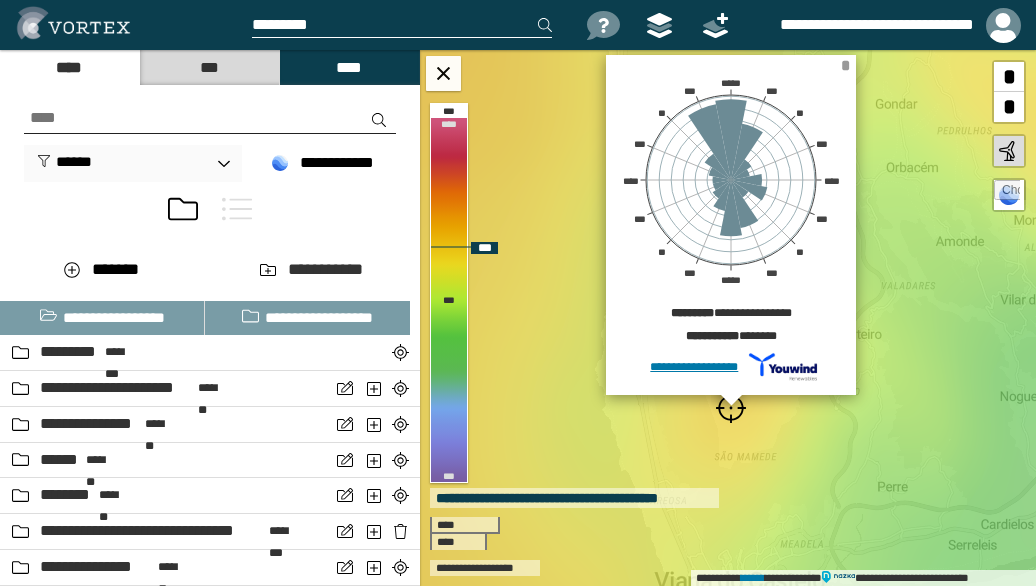 click on "*" at bounding box center (845, 65) 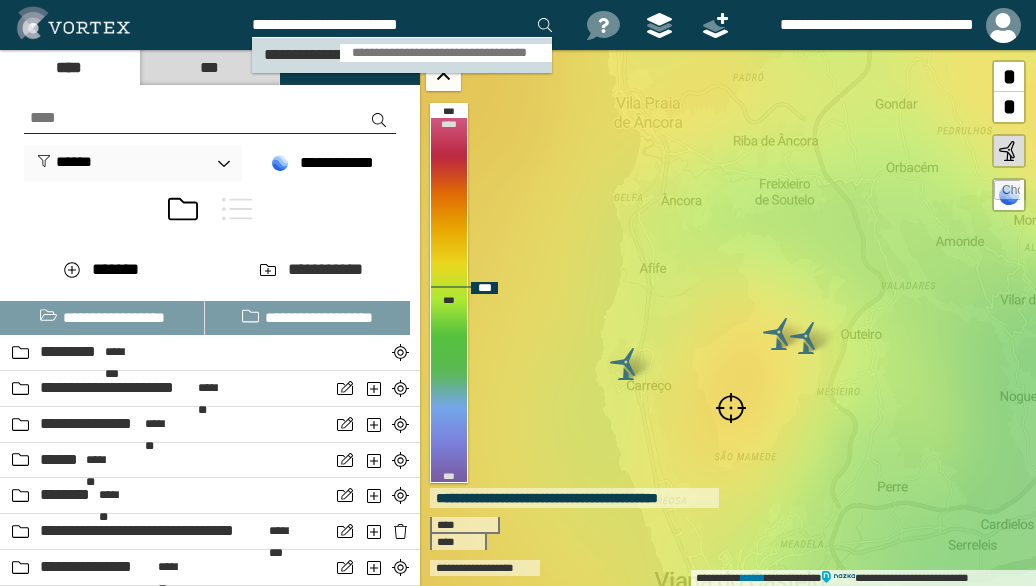 type on "**********" 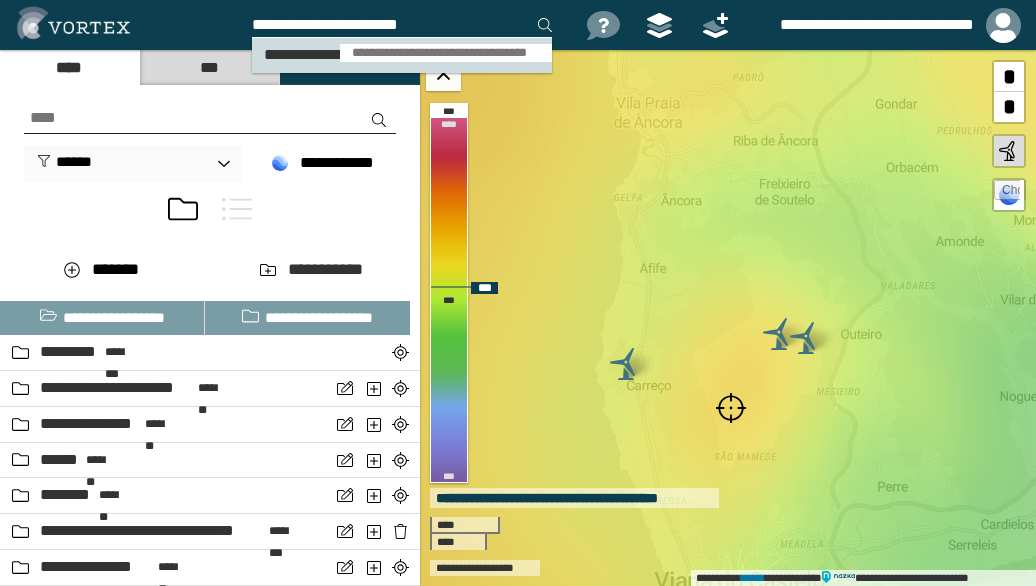 click on "**********" at bounding box center (446, 53) 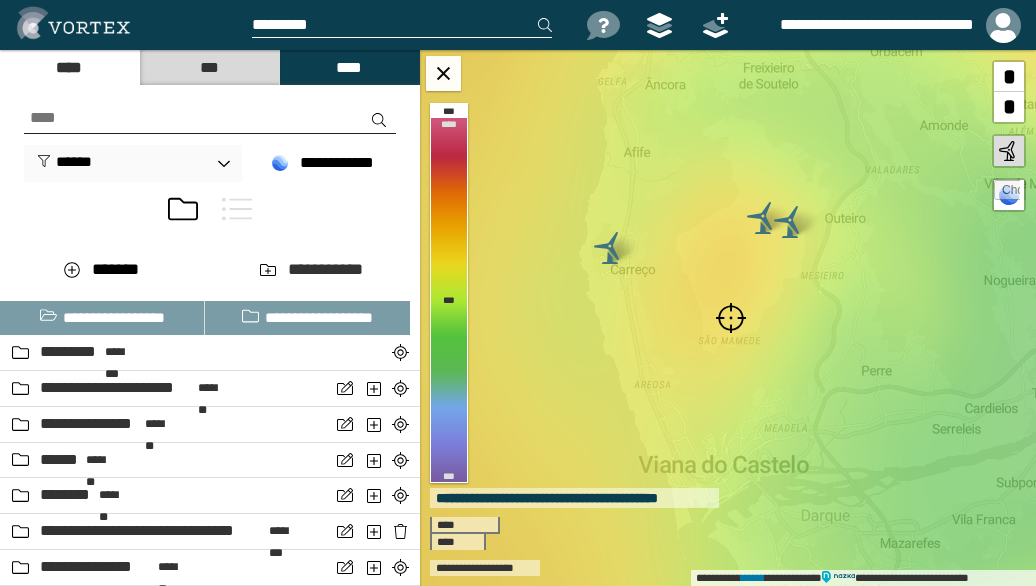 click at bounding box center [731, 318] 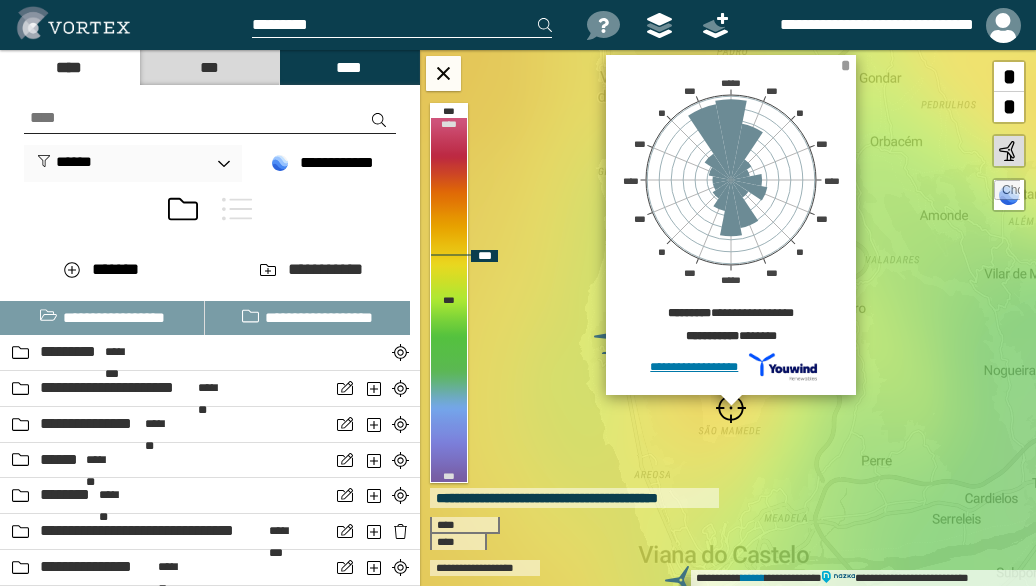 click on "*" at bounding box center [845, 65] 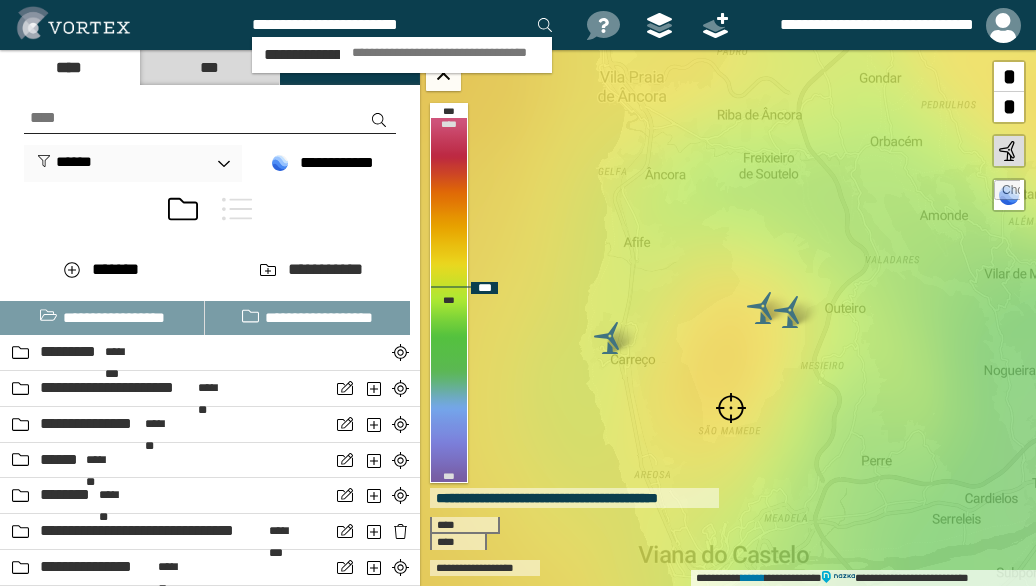 type on "**********" 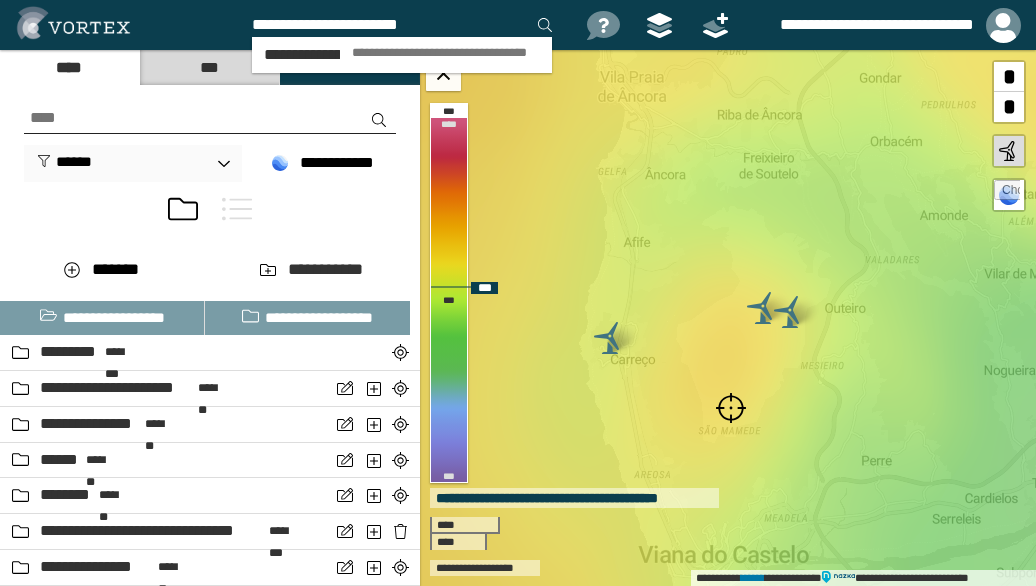 click on "**********" at bounding box center (446, 53) 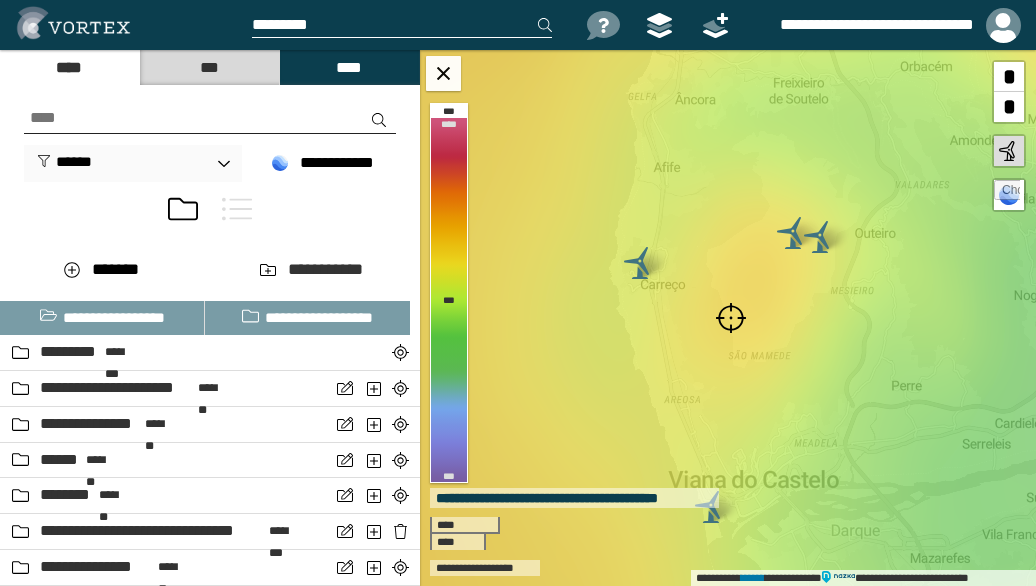 click at bounding box center [731, 318] 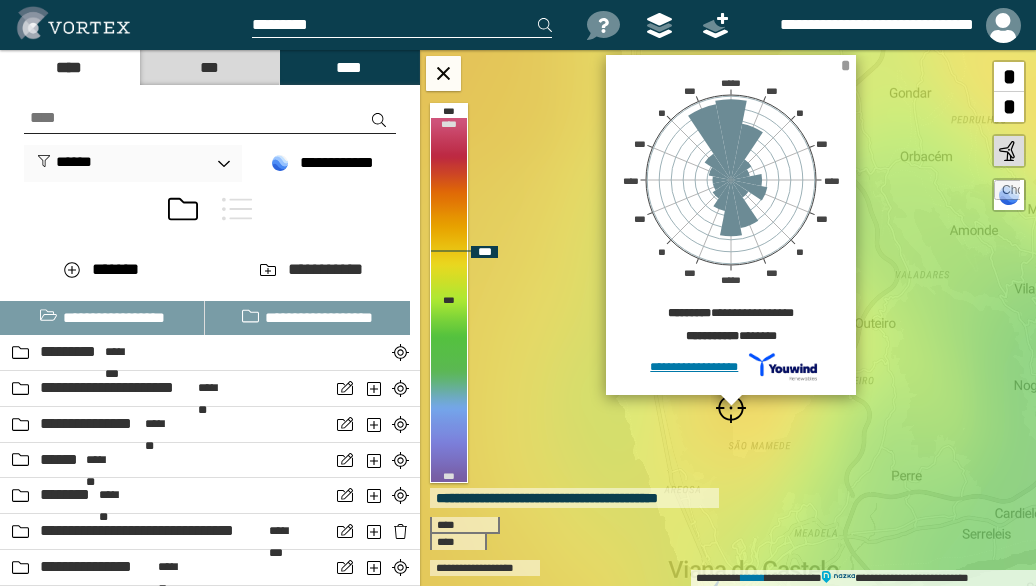 click on "*" at bounding box center (845, 65) 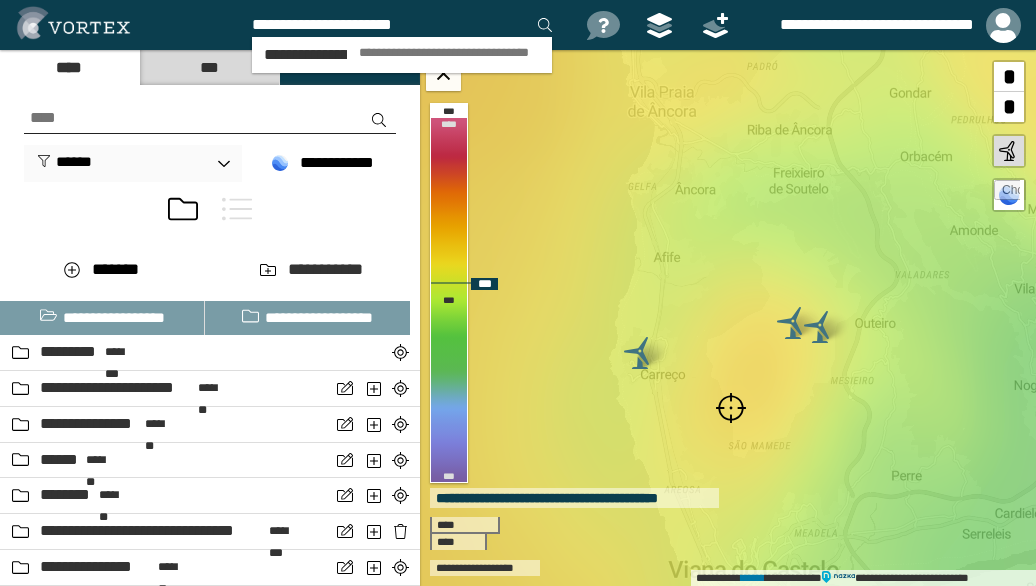 type on "**********" 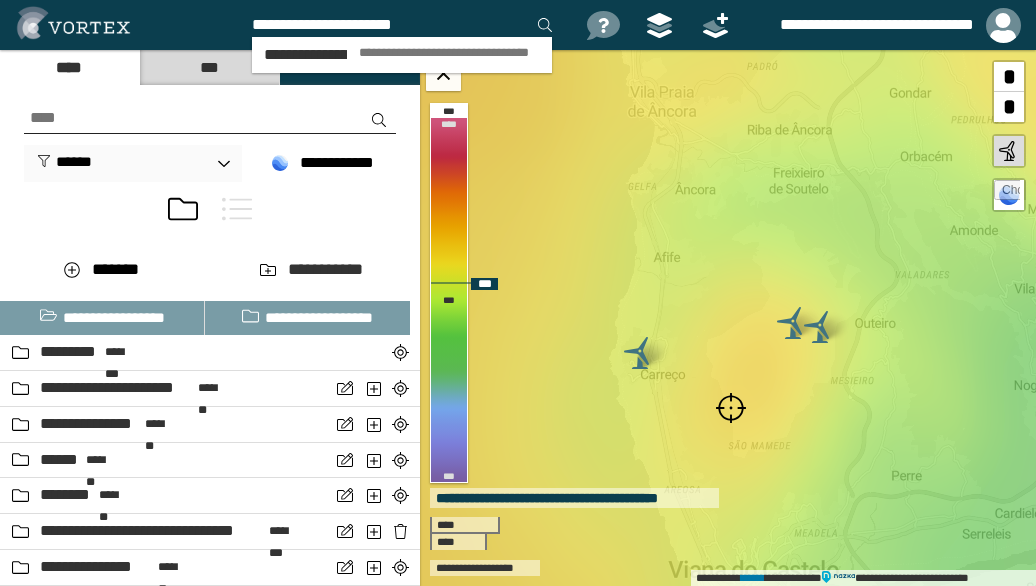 click on "**********" at bounding box center (449, 53) 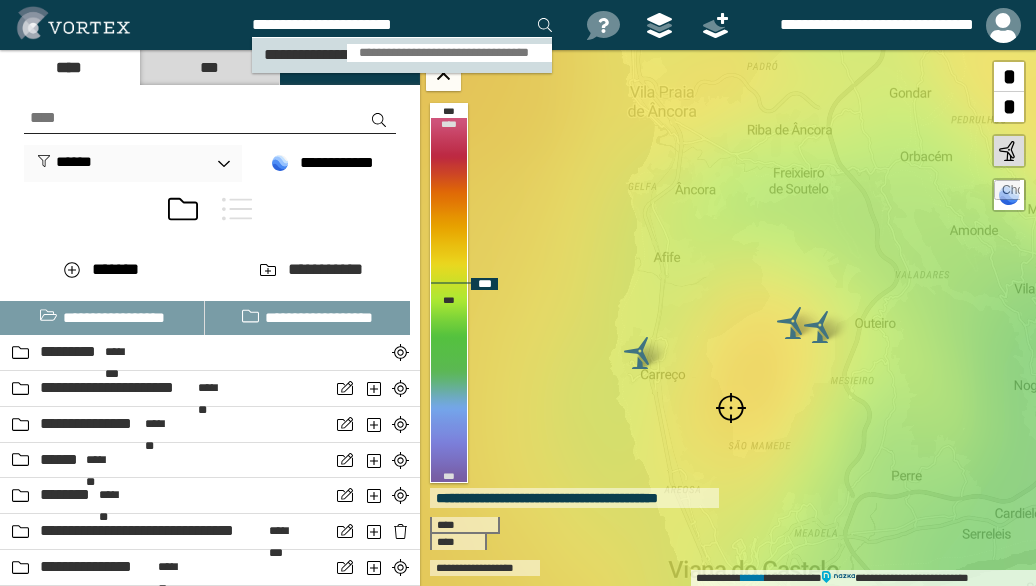 type 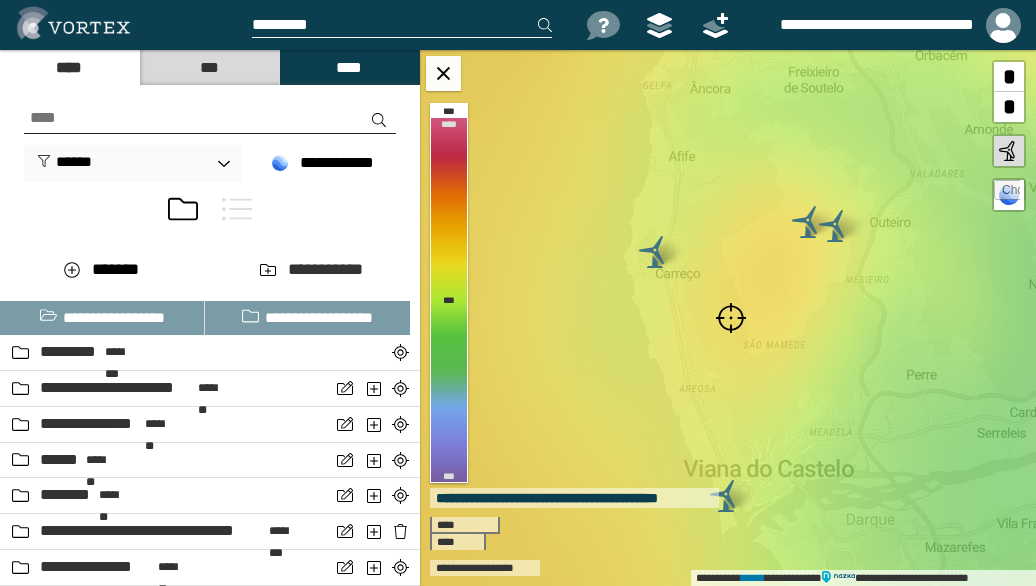 click at bounding box center [731, 318] 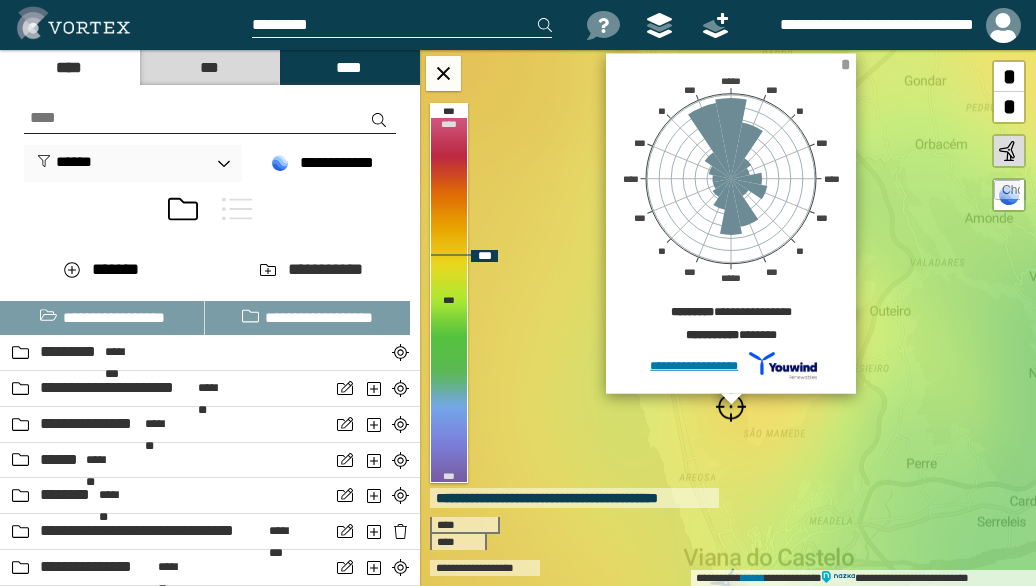 click on "*" at bounding box center (845, 64) 